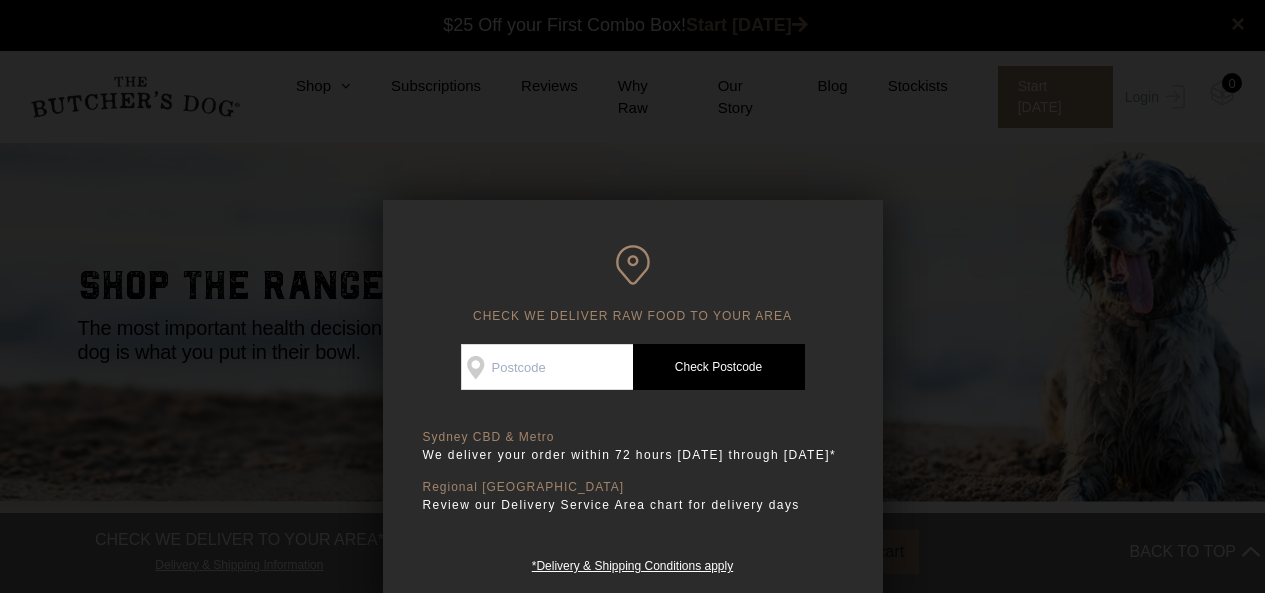 scroll, scrollTop: 0, scrollLeft: 0, axis: both 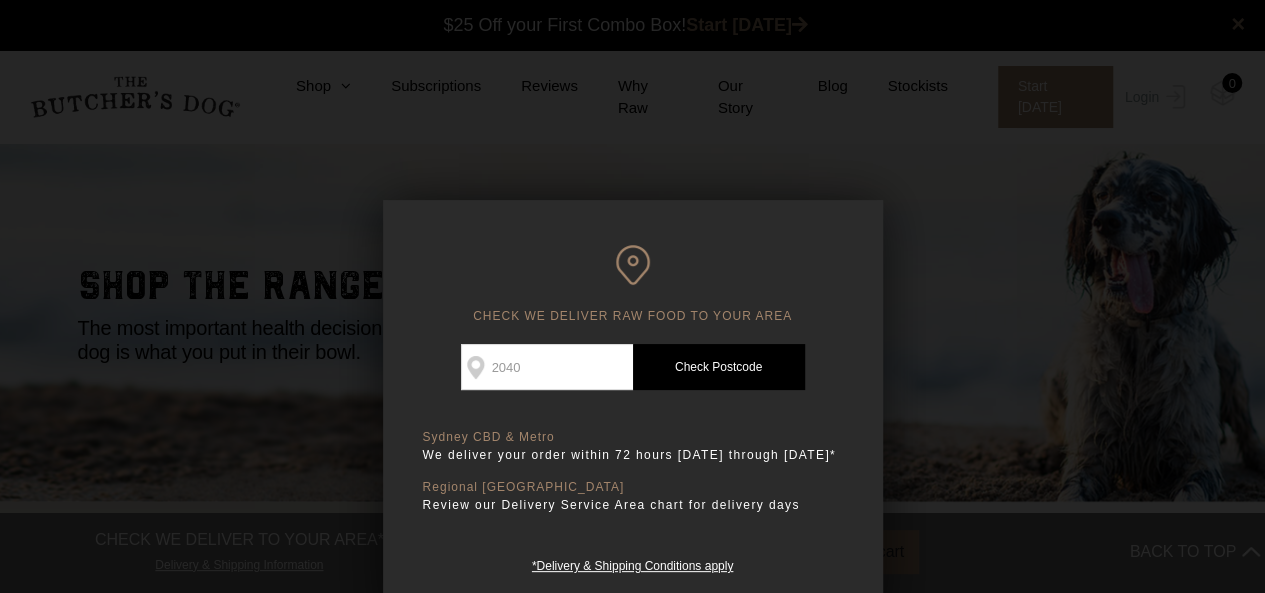 type on "2040" 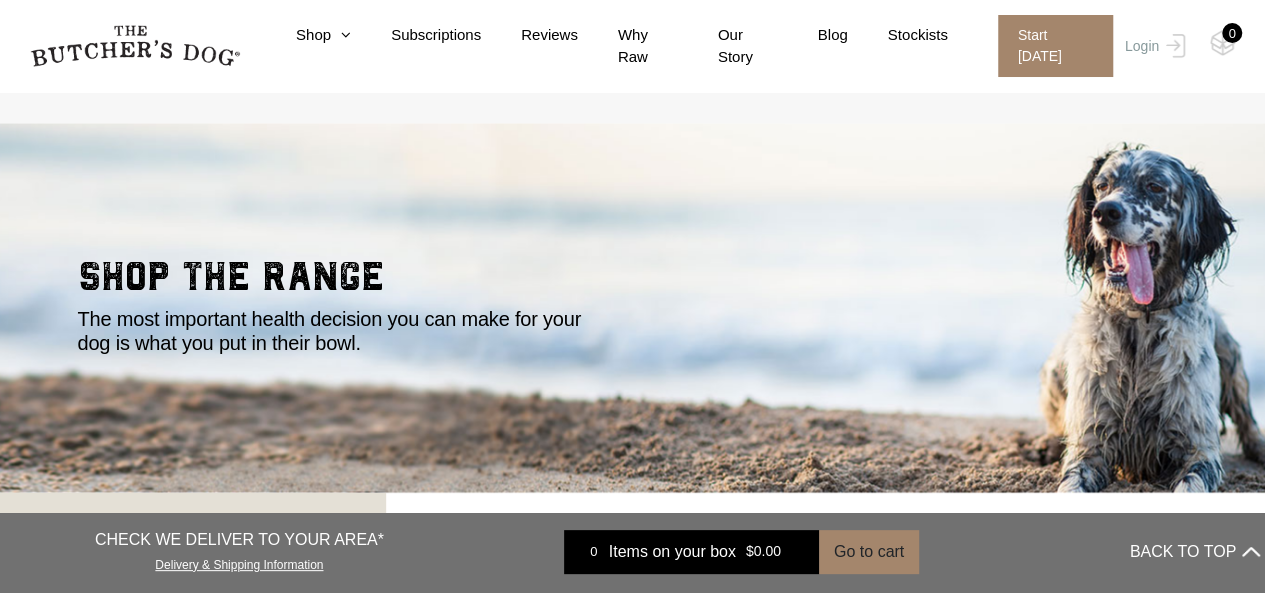 scroll, scrollTop: 10, scrollLeft: 0, axis: vertical 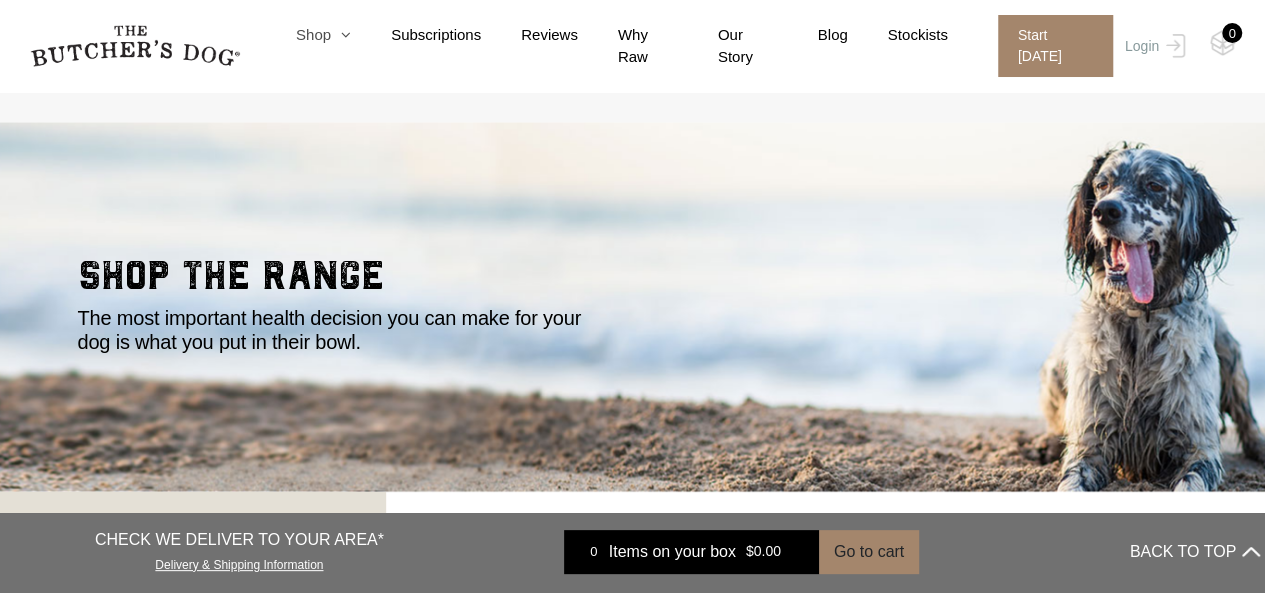 click at bounding box center (341, 34) 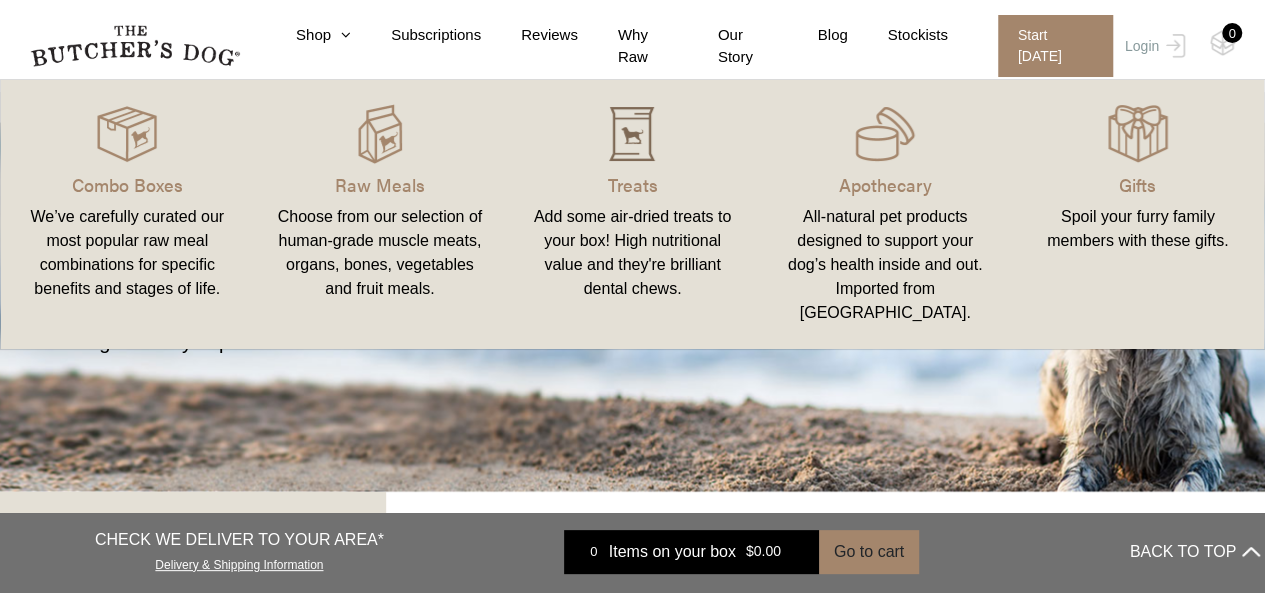 click at bounding box center [632, 134] 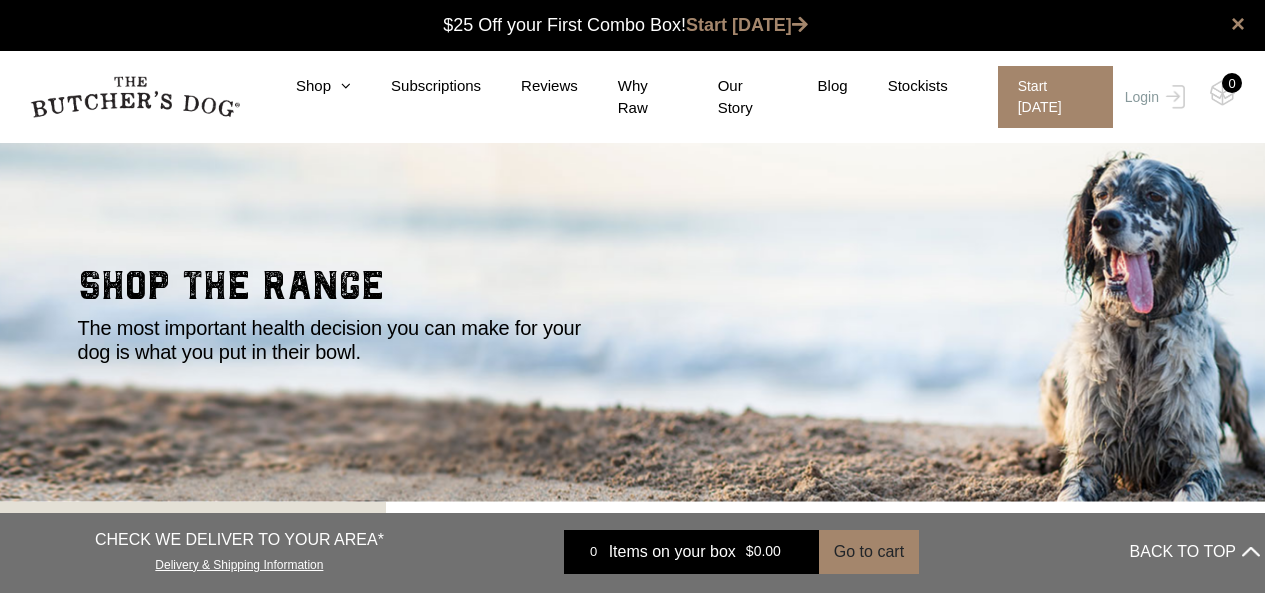 scroll, scrollTop: 0, scrollLeft: 0, axis: both 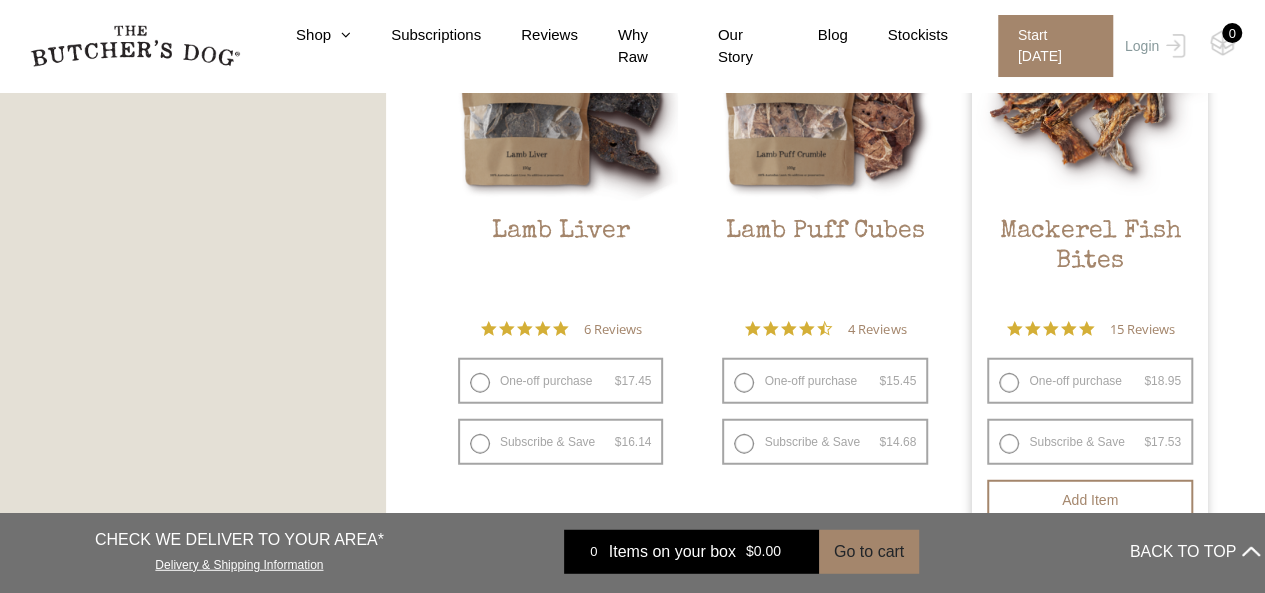 click on "One-off purchase  $ 18.95   —  or subscribe and save    7.5%" at bounding box center [1090, 381] 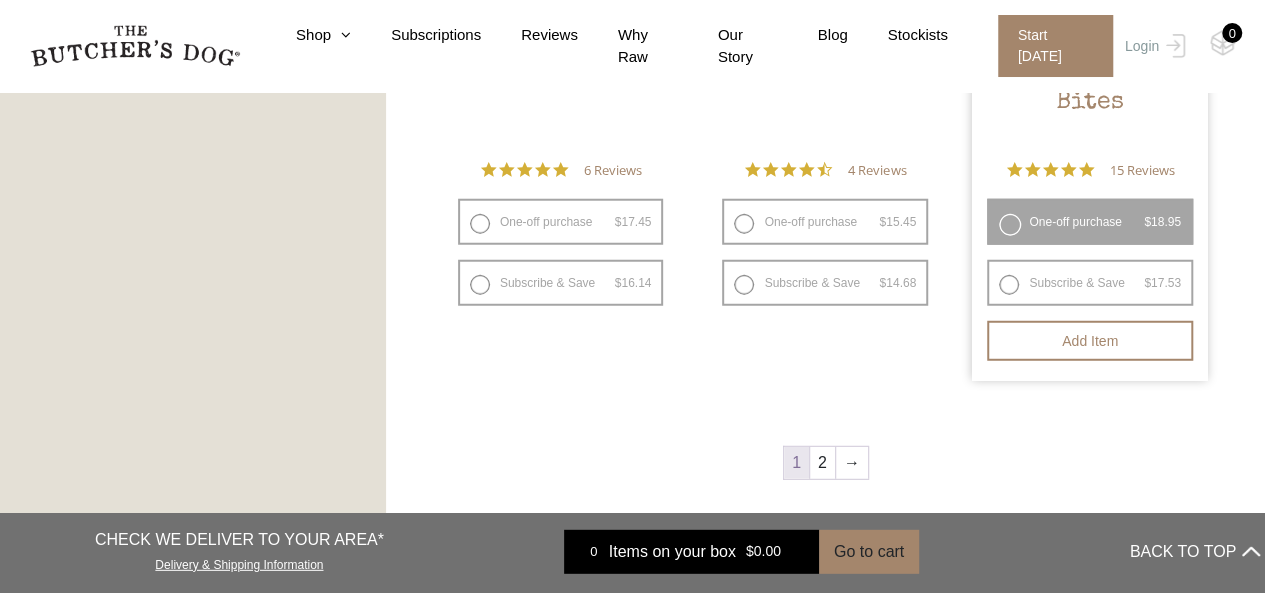scroll, scrollTop: 2544, scrollLeft: 0, axis: vertical 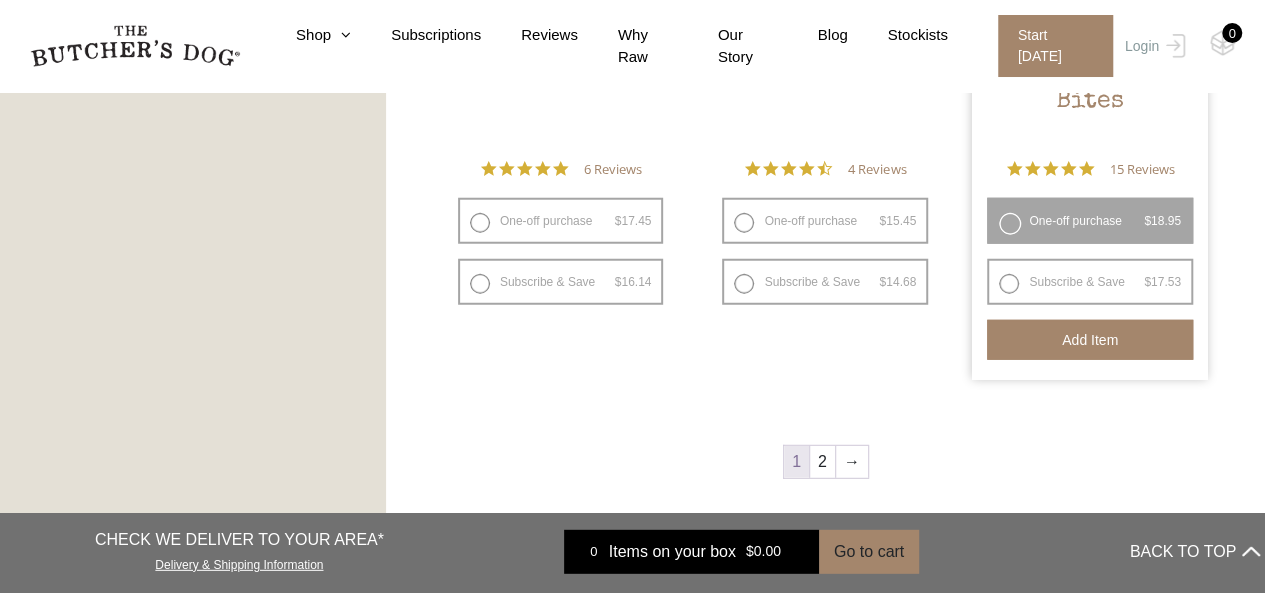 click on "Add item" at bounding box center [1090, 340] 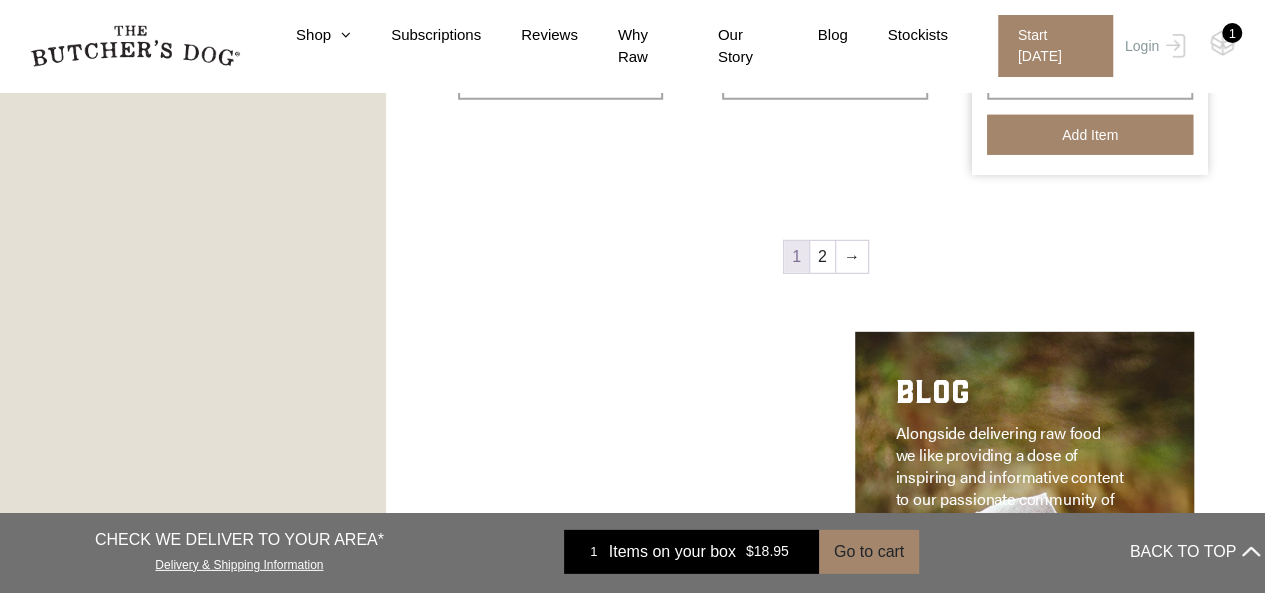 scroll, scrollTop: 2764, scrollLeft: 0, axis: vertical 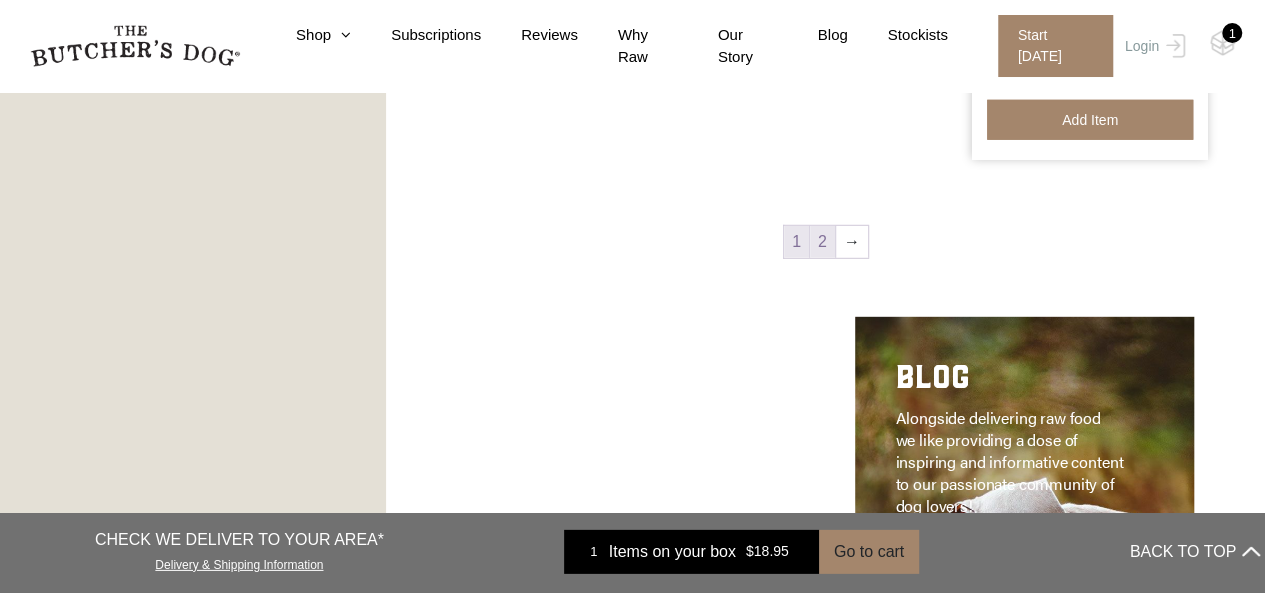click on "2" at bounding box center [822, 242] 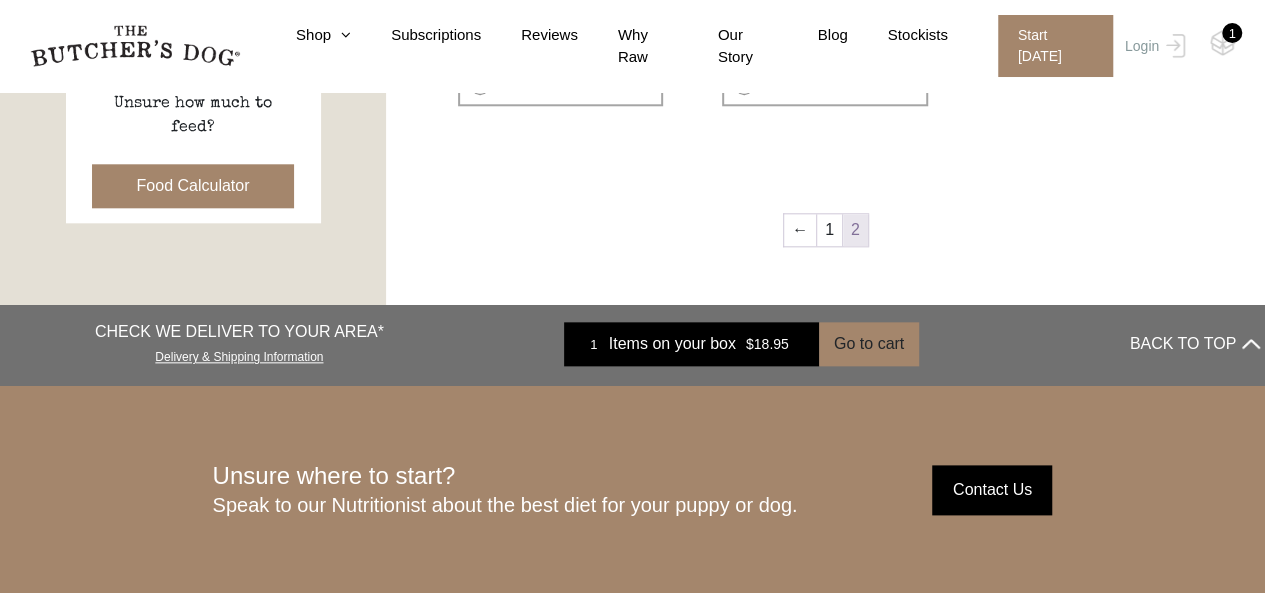 scroll, scrollTop: 997, scrollLeft: 0, axis: vertical 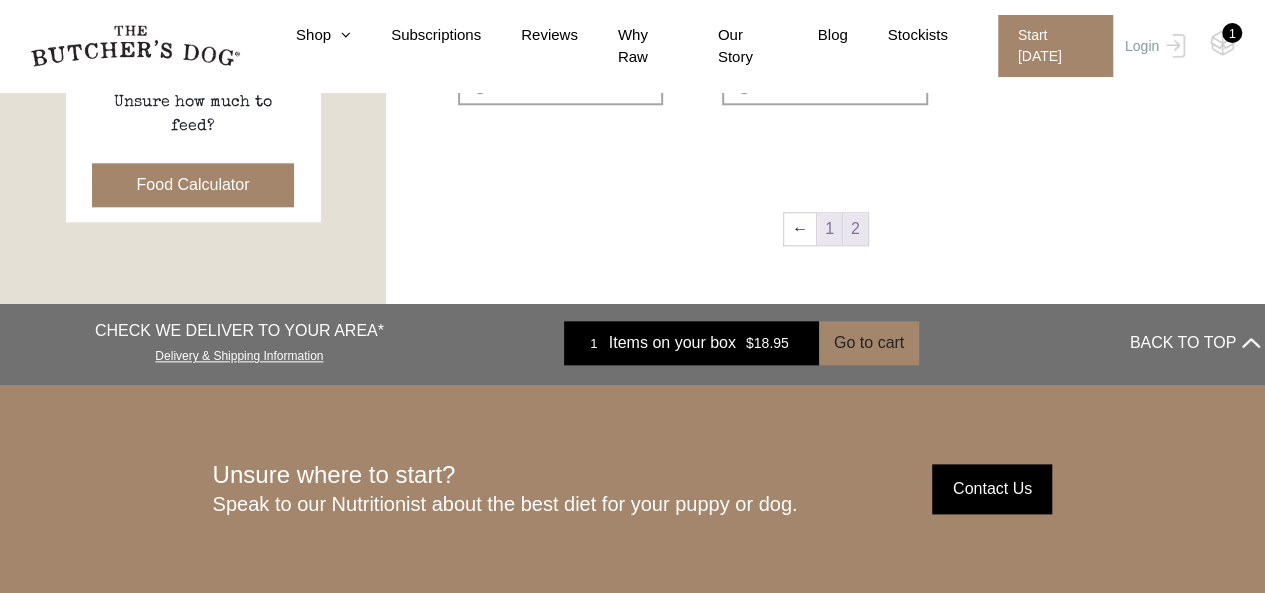 click on "1" at bounding box center (829, 229) 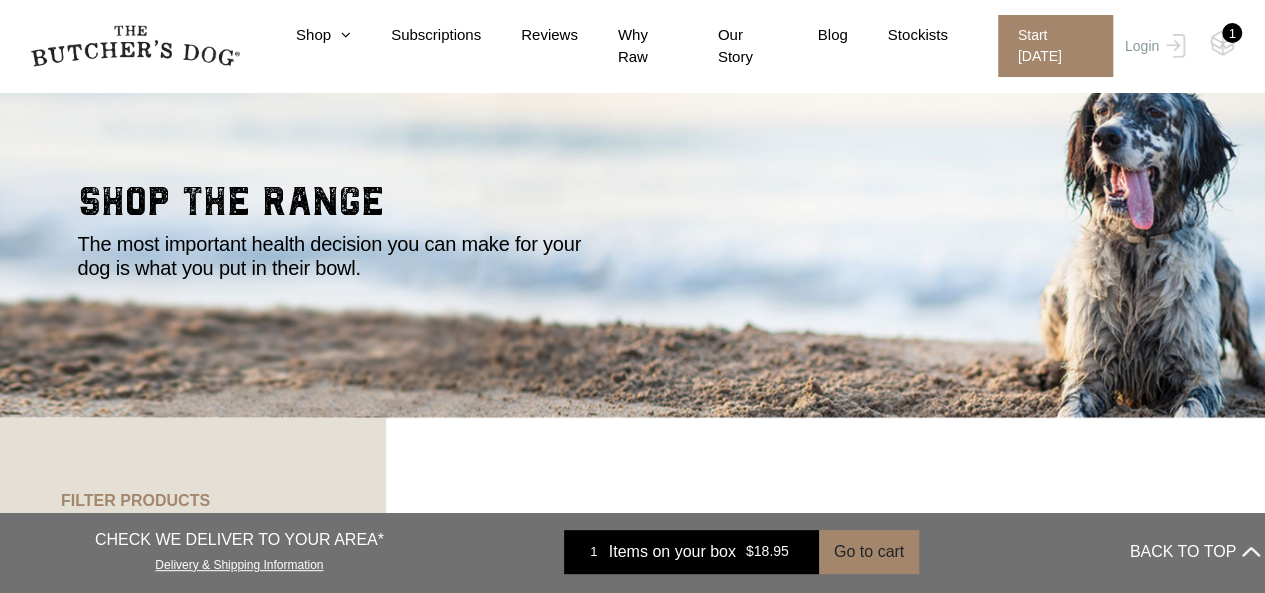 scroll, scrollTop: 0, scrollLeft: 0, axis: both 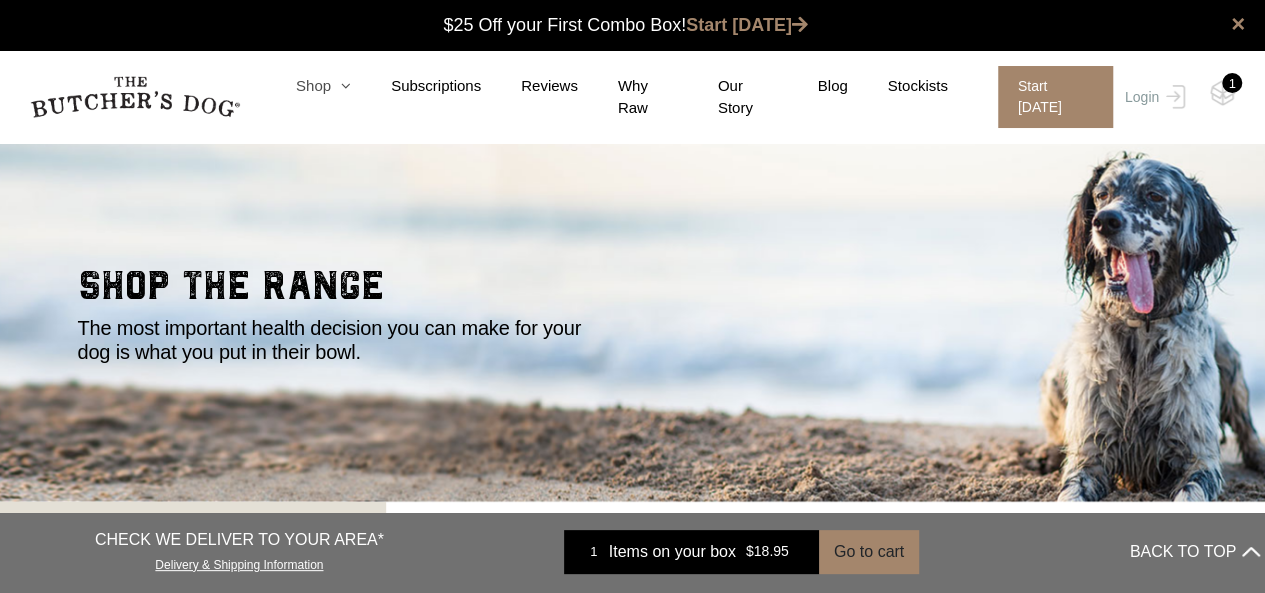 click at bounding box center [341, 85] 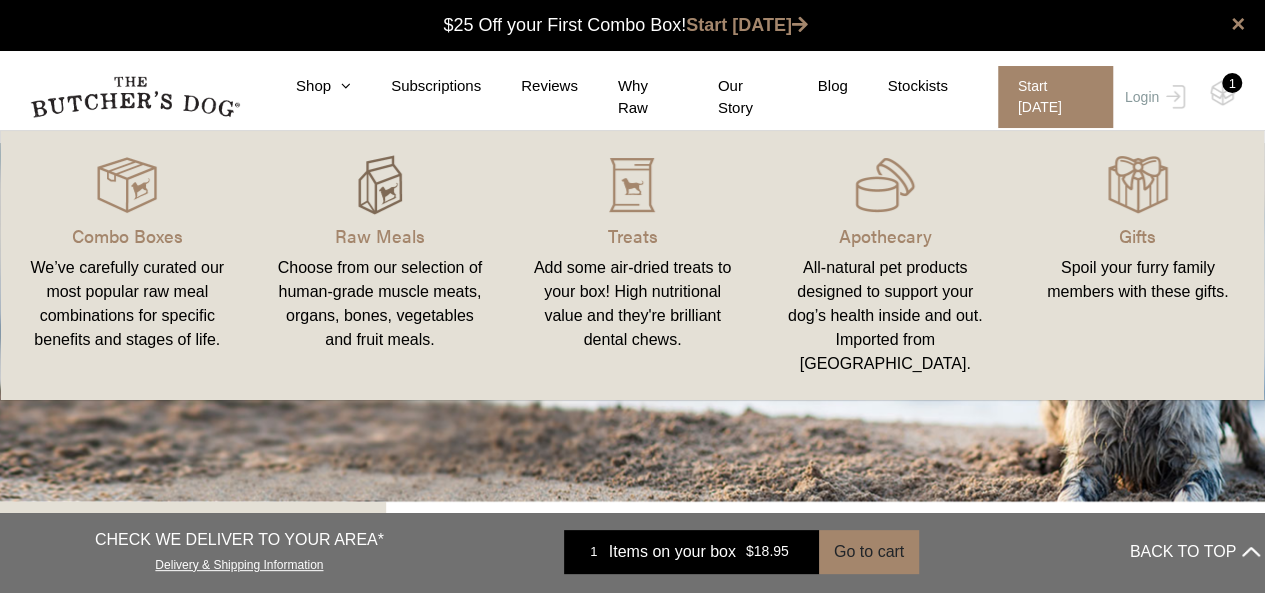 click at bounding box center (380, 185) 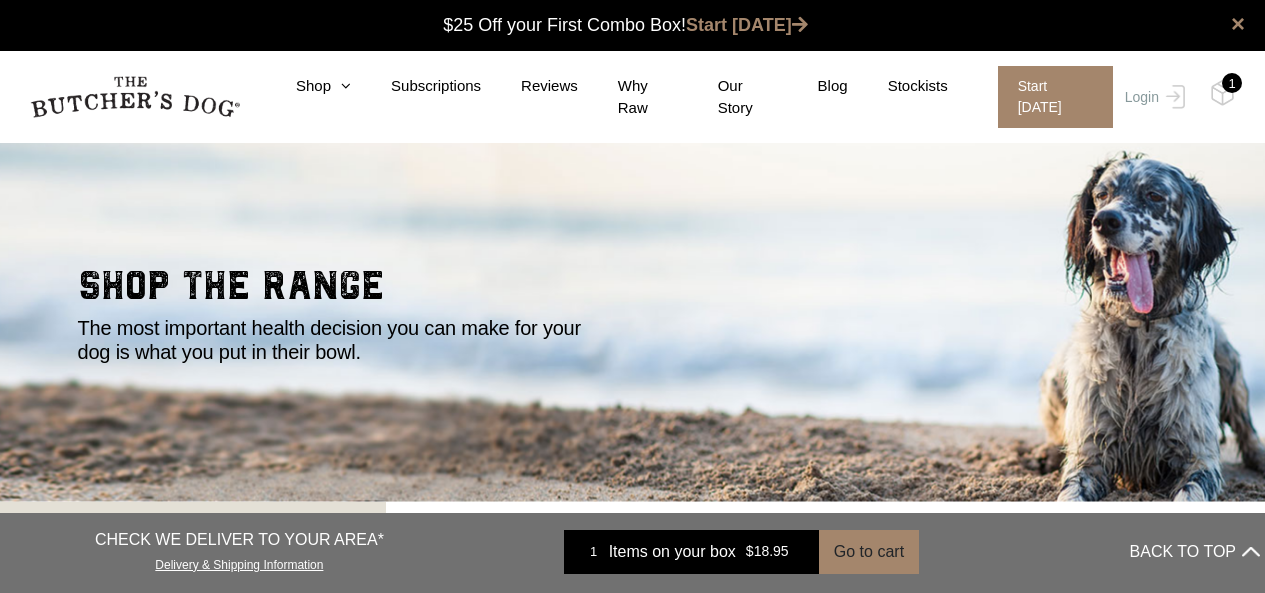 scroll, scrollTop: 0, scrollLeft: 0, axis: both 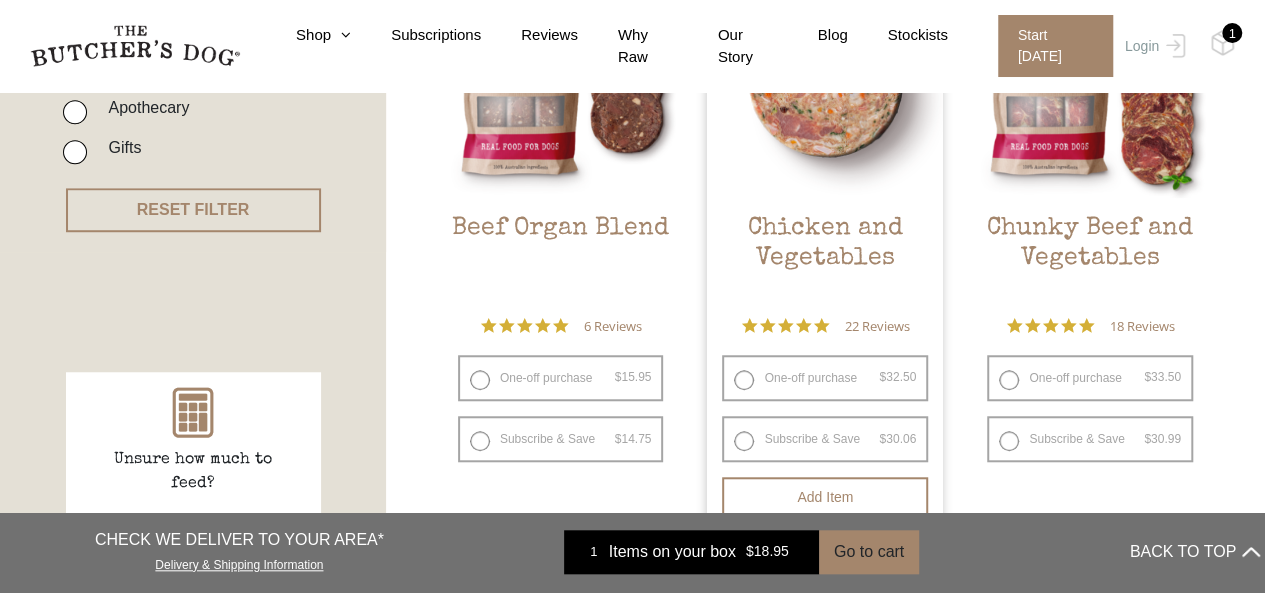 click on "One-off purchase  $ 32.50   —  or subscribe and save    7.5%" at bounding box center [825, 378] 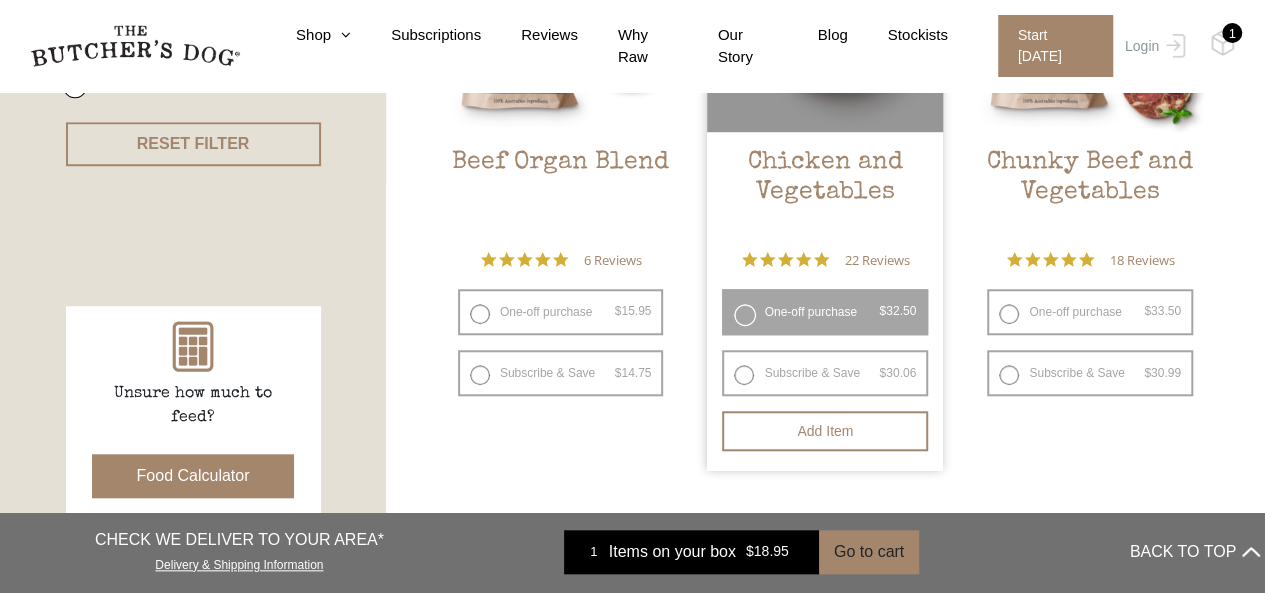 scroll, scrollTop: 708, scrollLeft: 0, axis: vertical 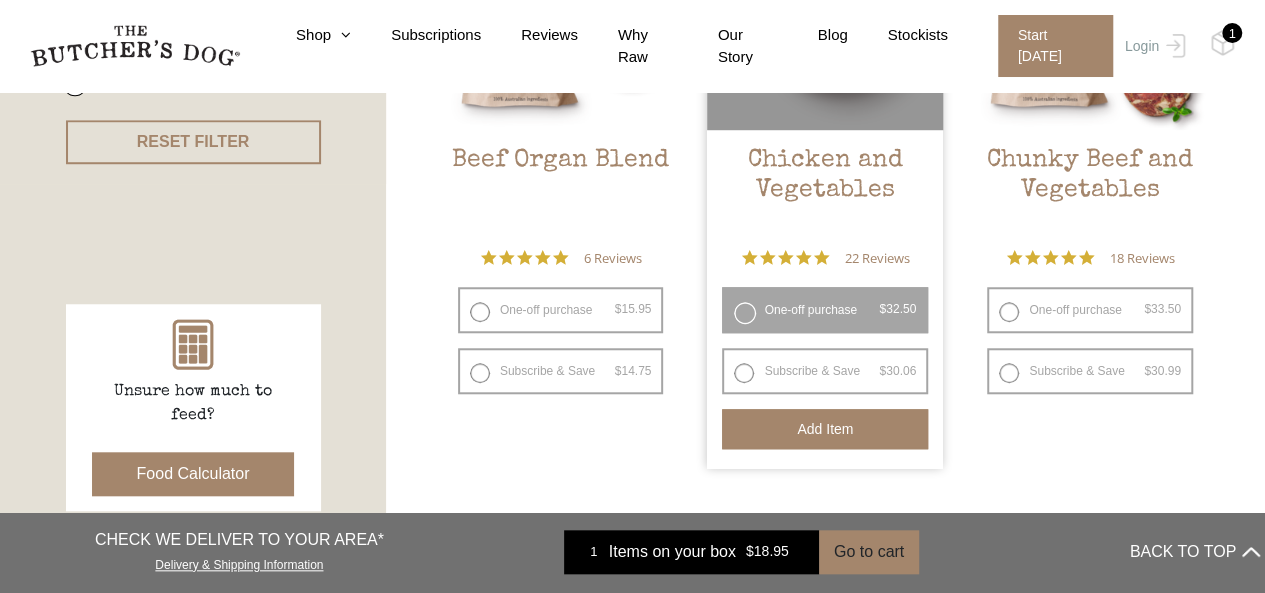 click on "Add item" at bounding box center [825, 429] 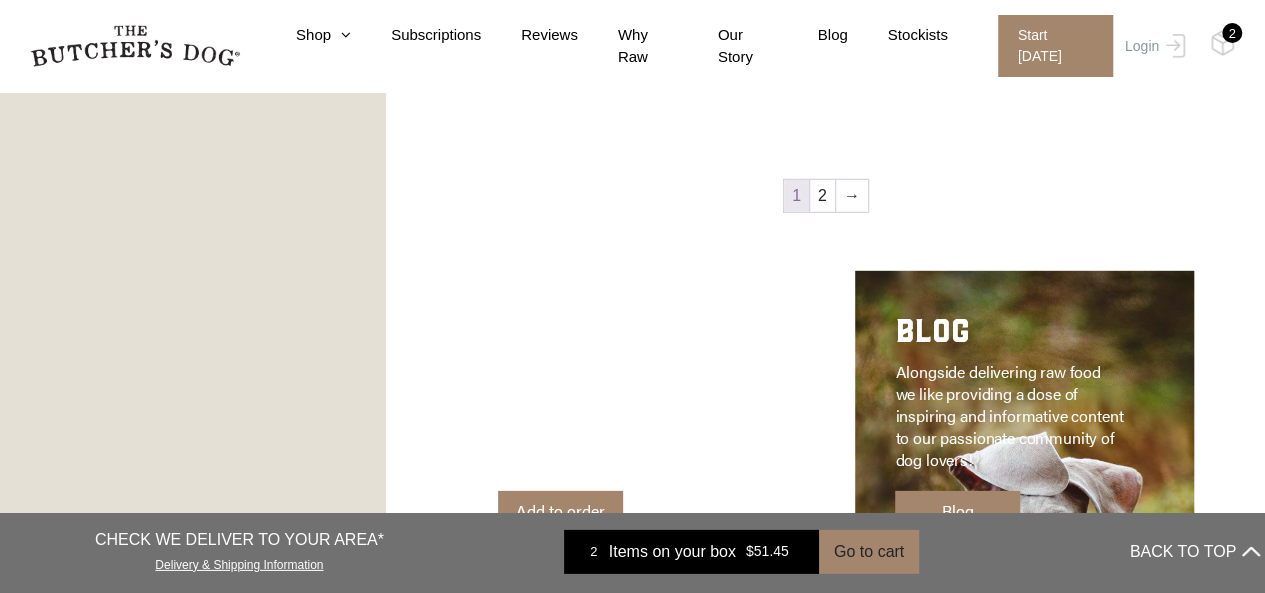 scroll, scrollTop: 2809, scrollLeft: 0, axis: vertical 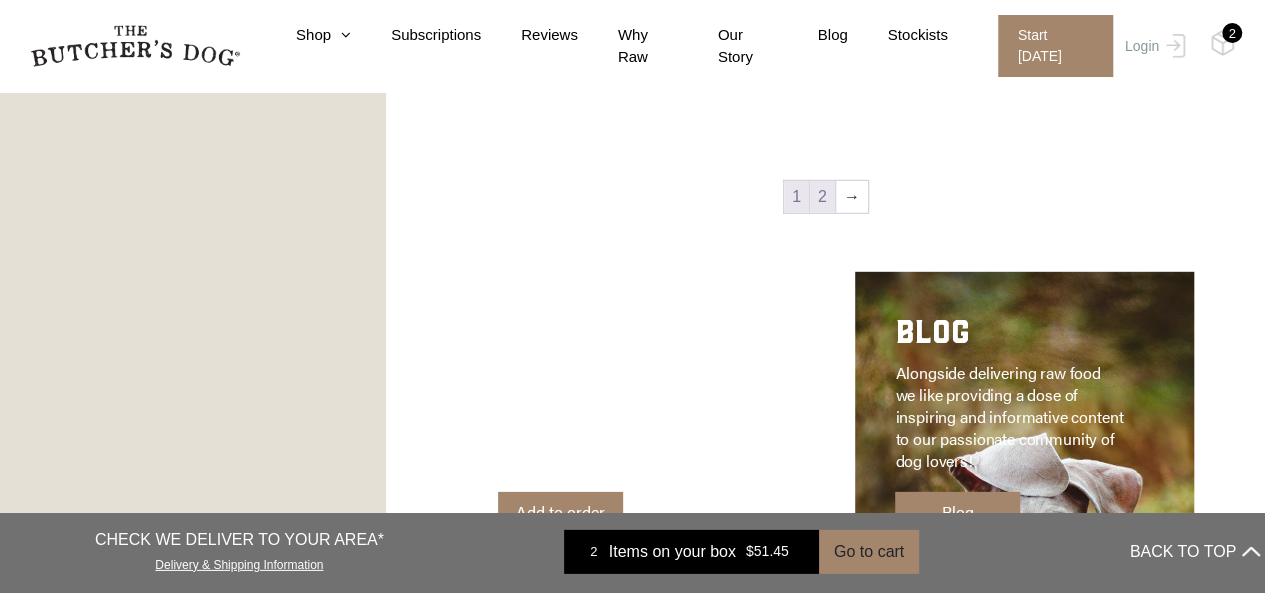 click on "2" at bounding box center (822, 197) 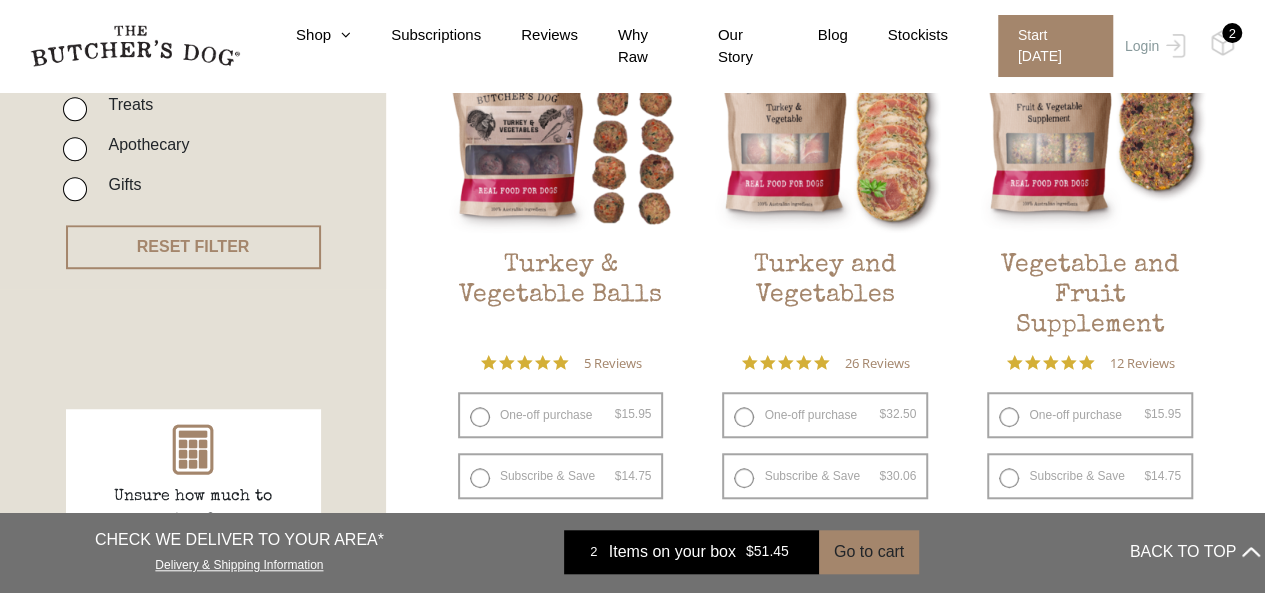 scroll, scrollTop: 604, scrollLeft: 0, axis: vertical 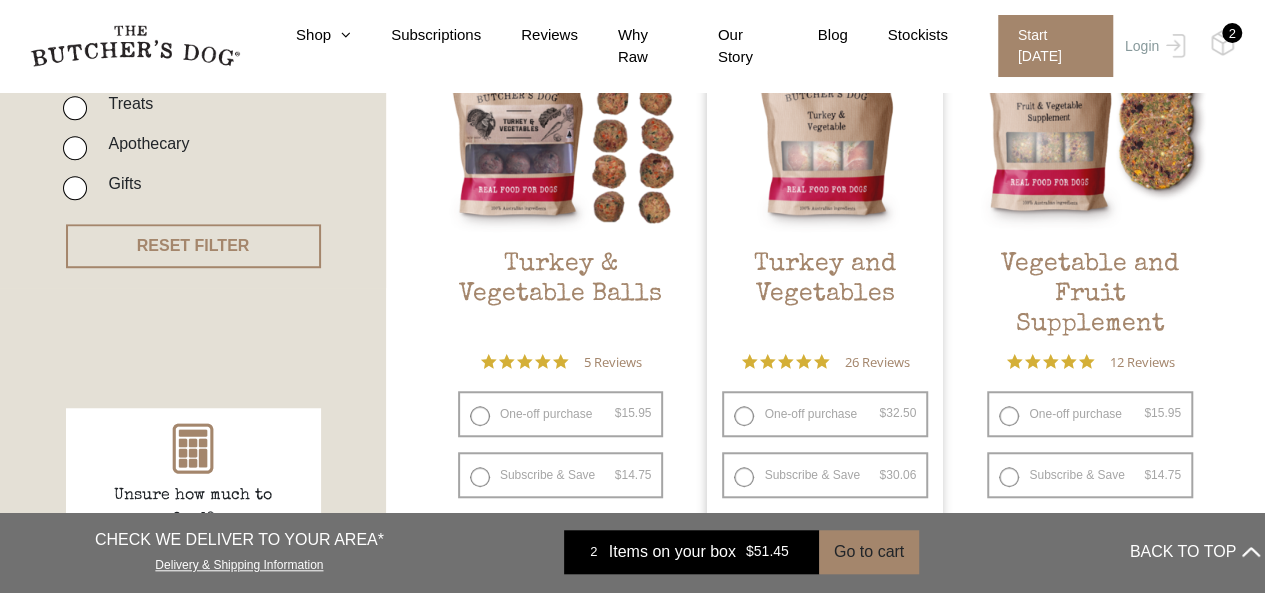 click at bounding box center (825, 116) 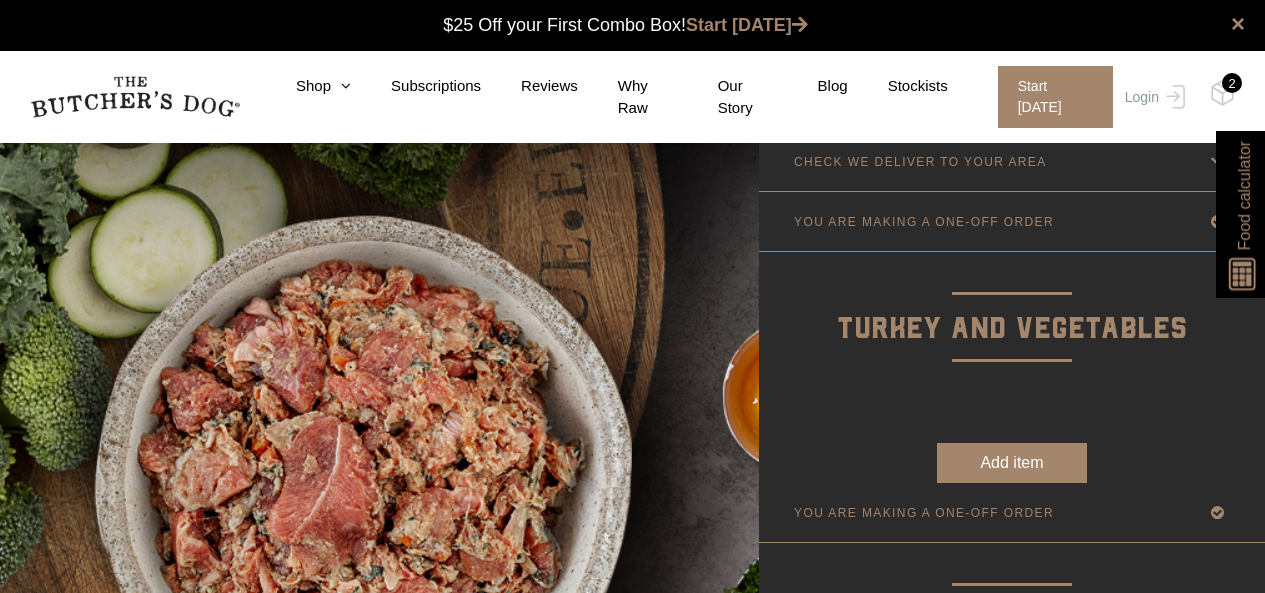 scroll, scrollTop: 0, scrollLeft: 0, axis: both 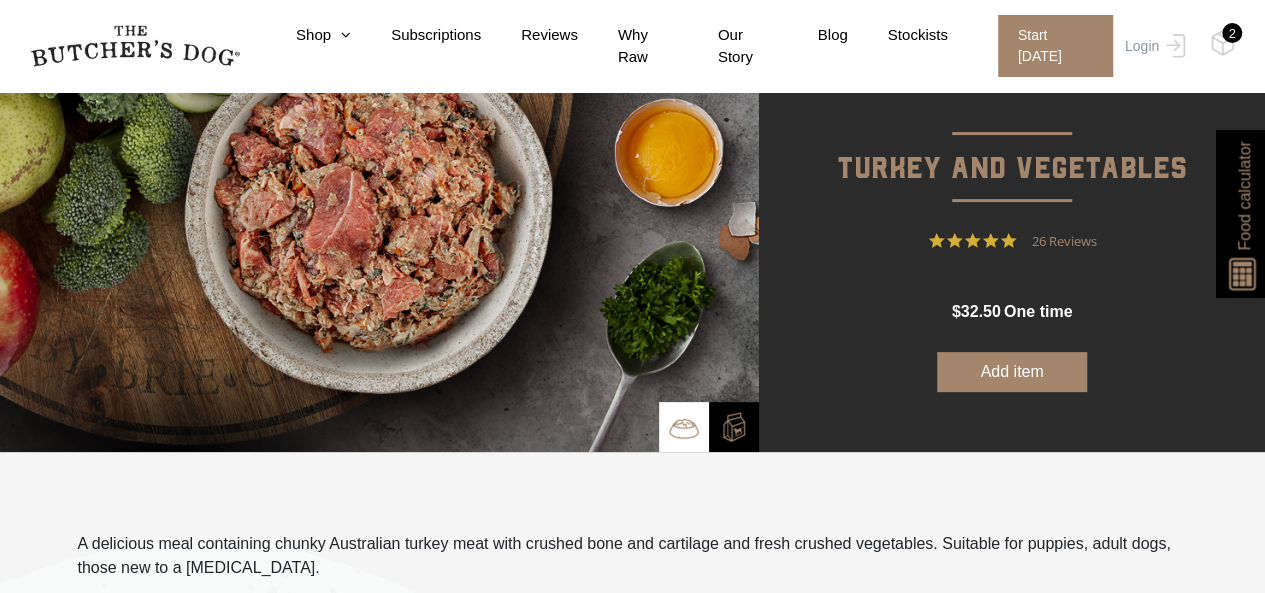 click on "Add item" at bounding box center [1012, 372] 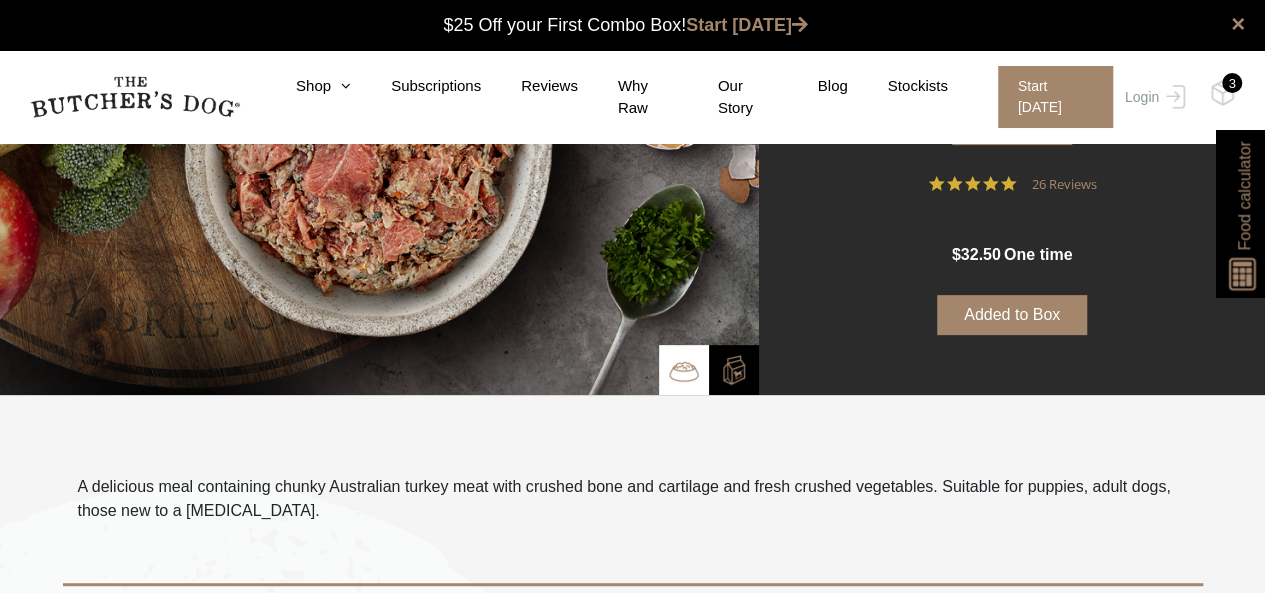 scroll, scrollTop: 0, scrollLeft: 0, axis: both 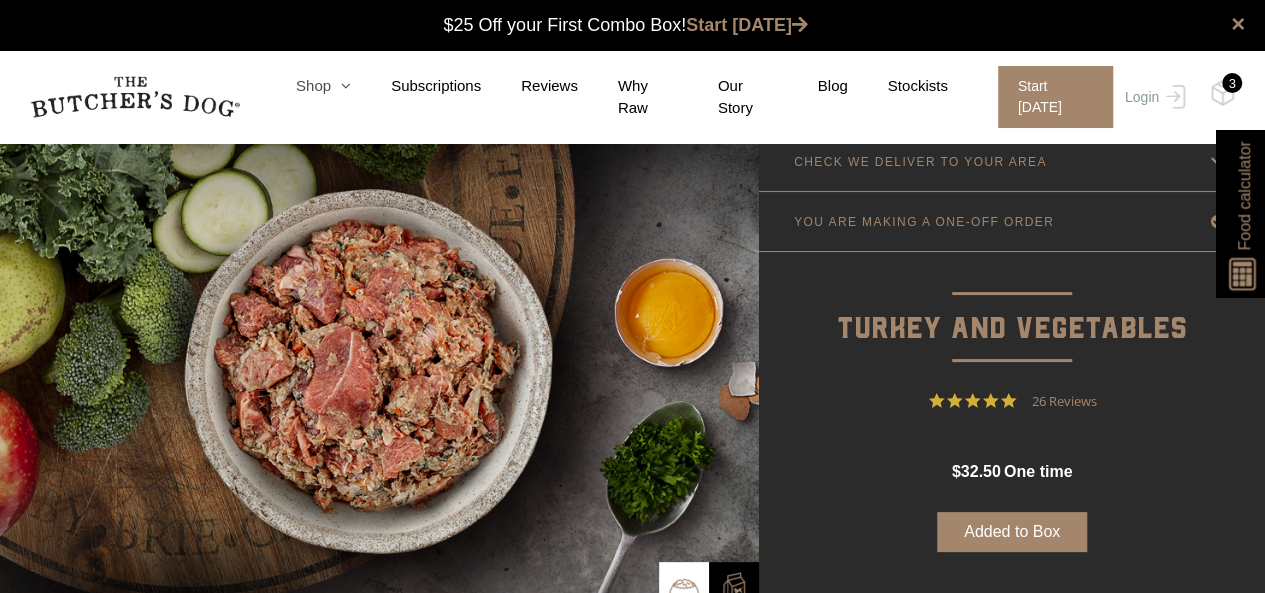 click on "Shop" at bounding box center [303, 86] 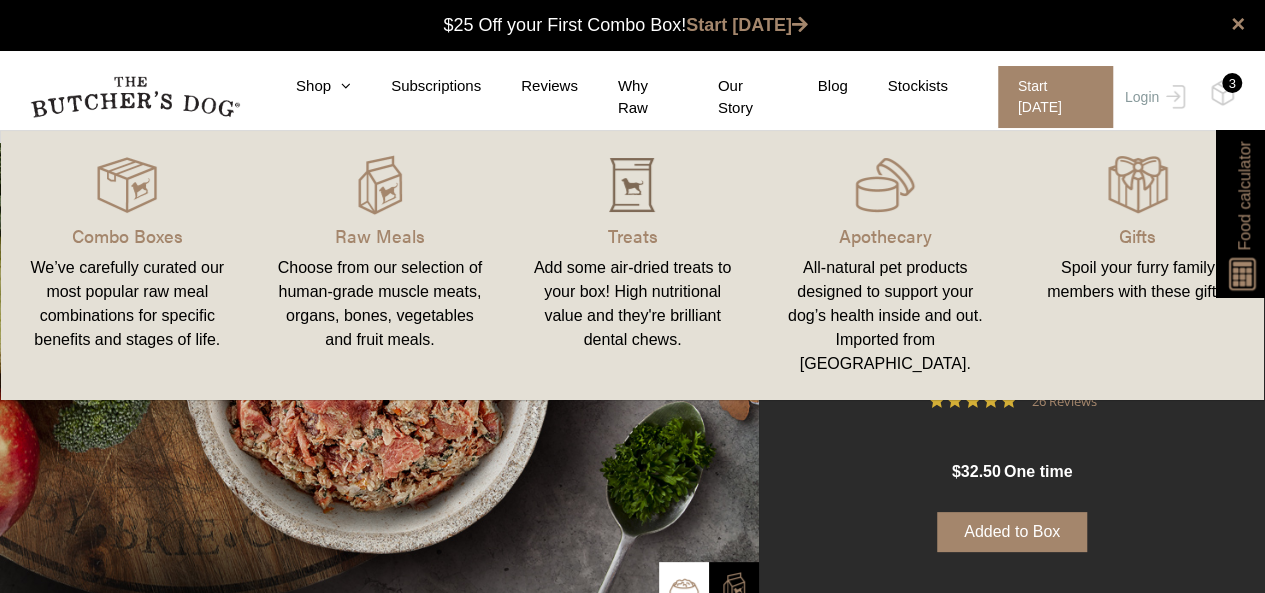 click at bounding box center [632, 185] 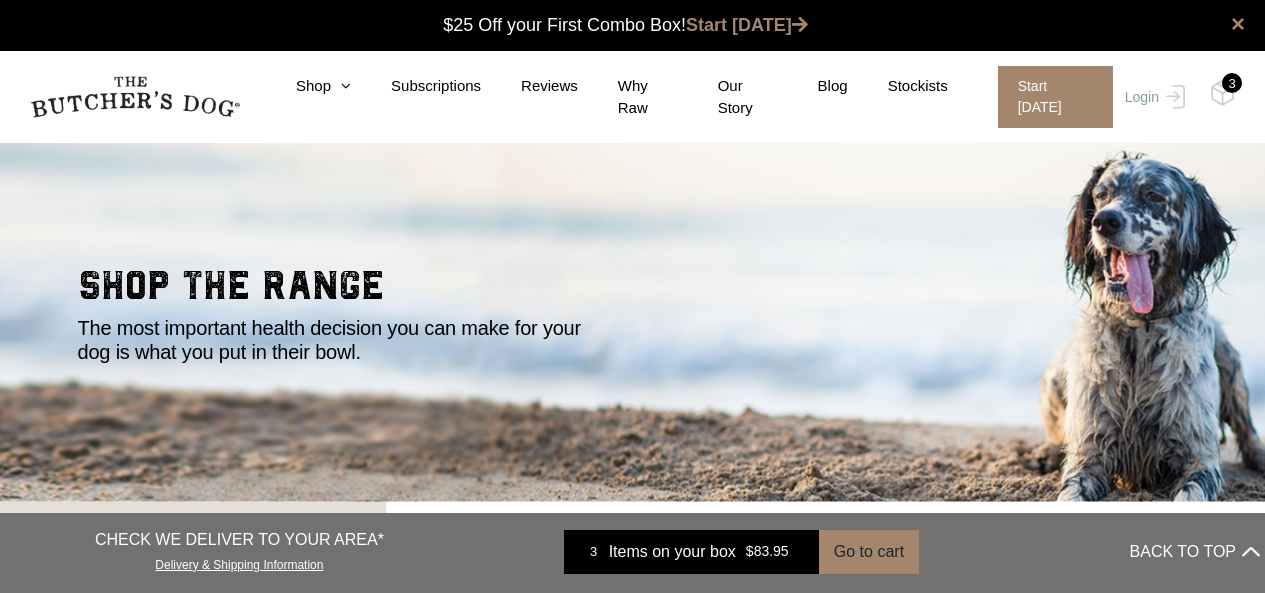 scroll, scrollTop: 0, scrollLeft: 0, axis: both 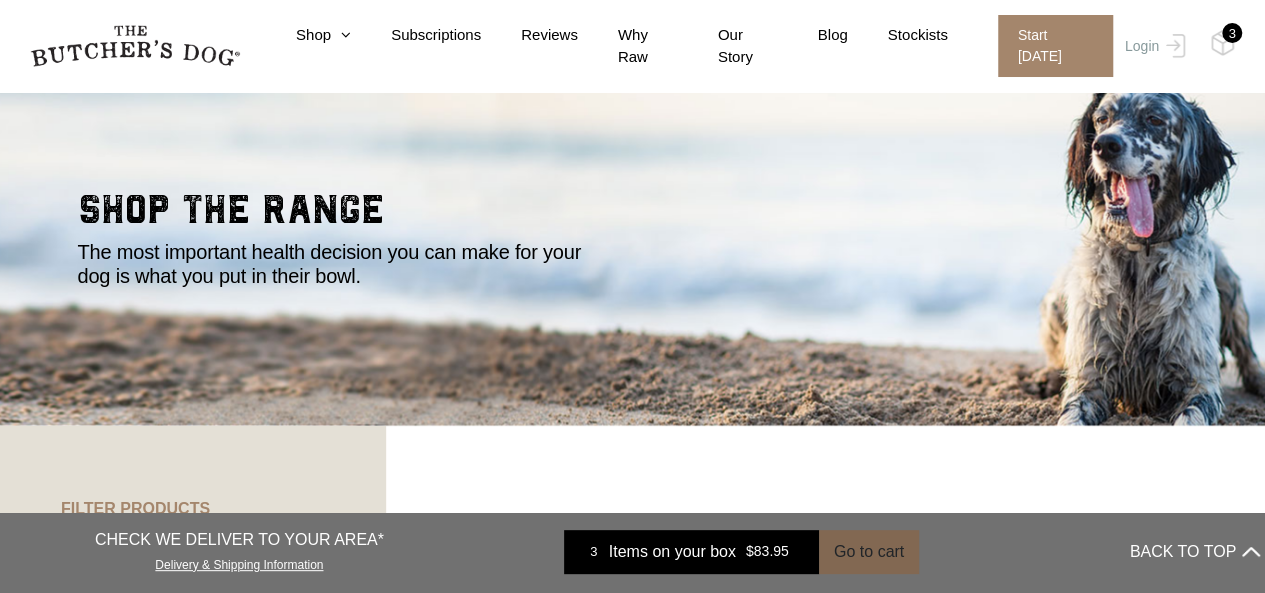 click on "Go to cart" at bounding box center (869, 552) 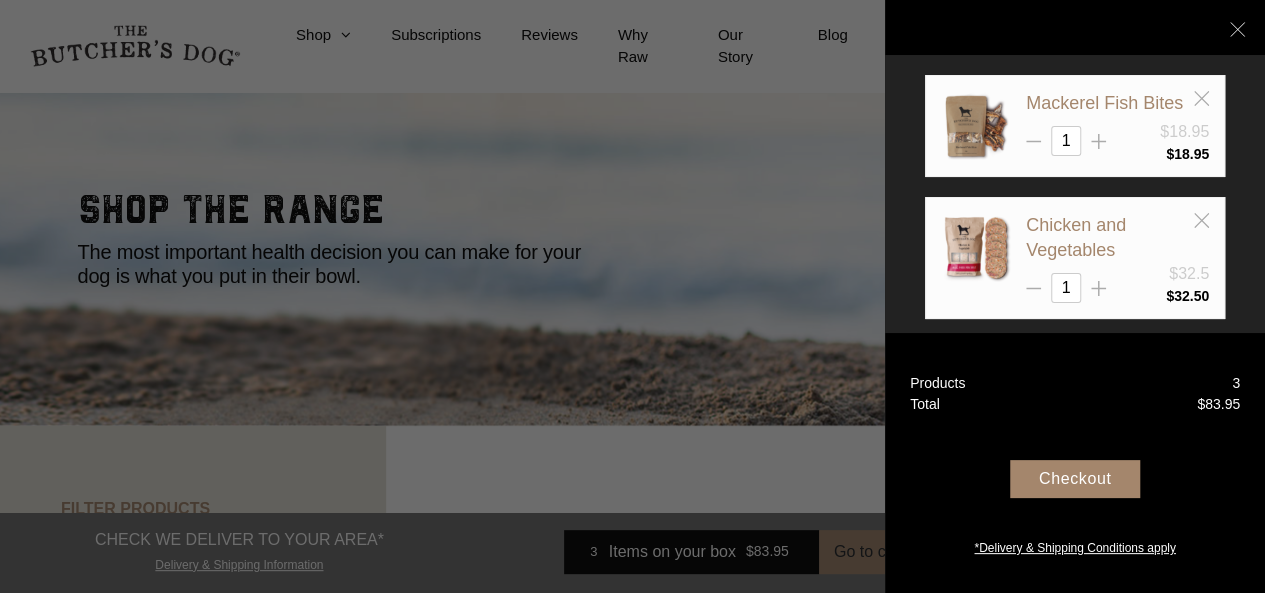 scroll, scrollTop: 0, scrollLeft: 0, axis: both 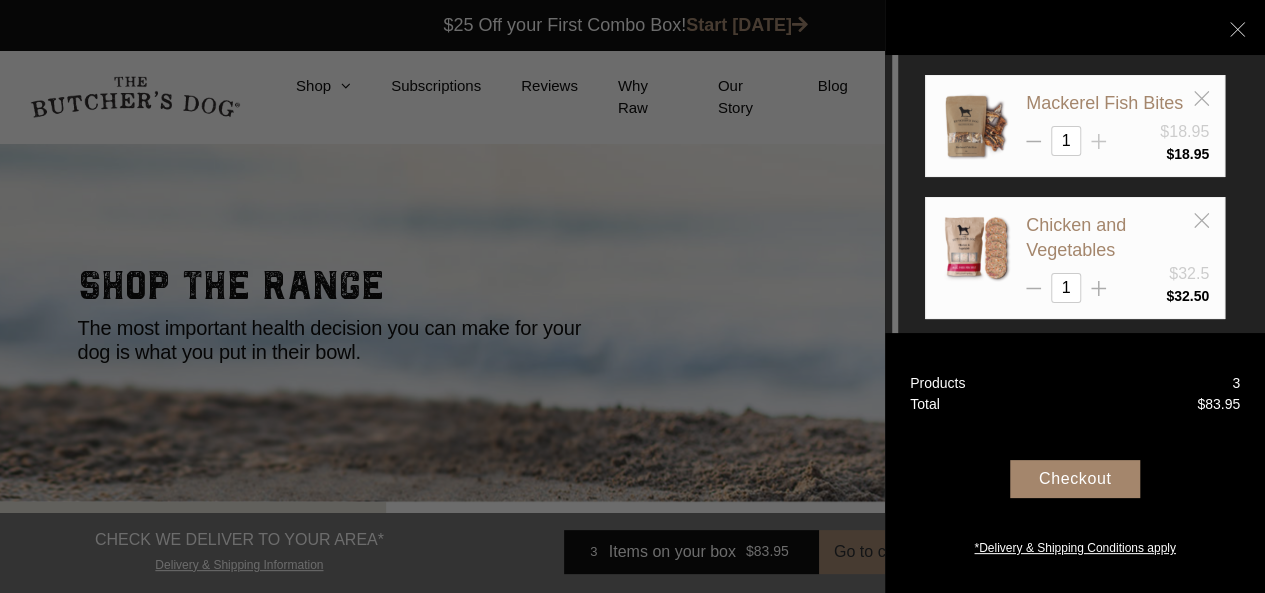 click 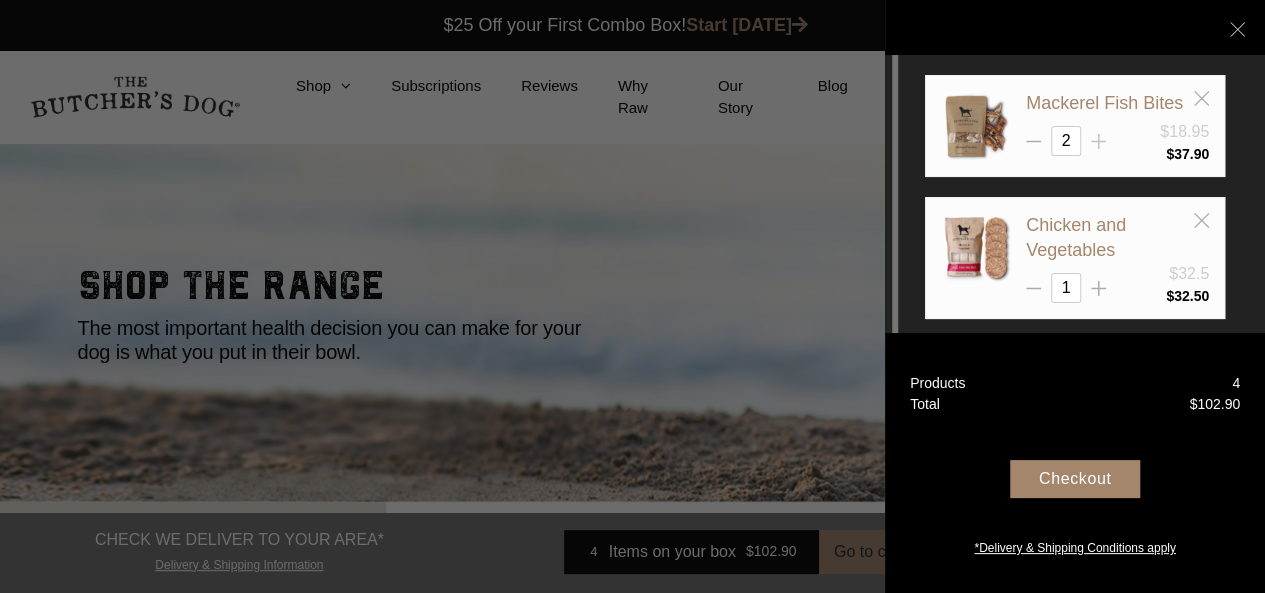 click 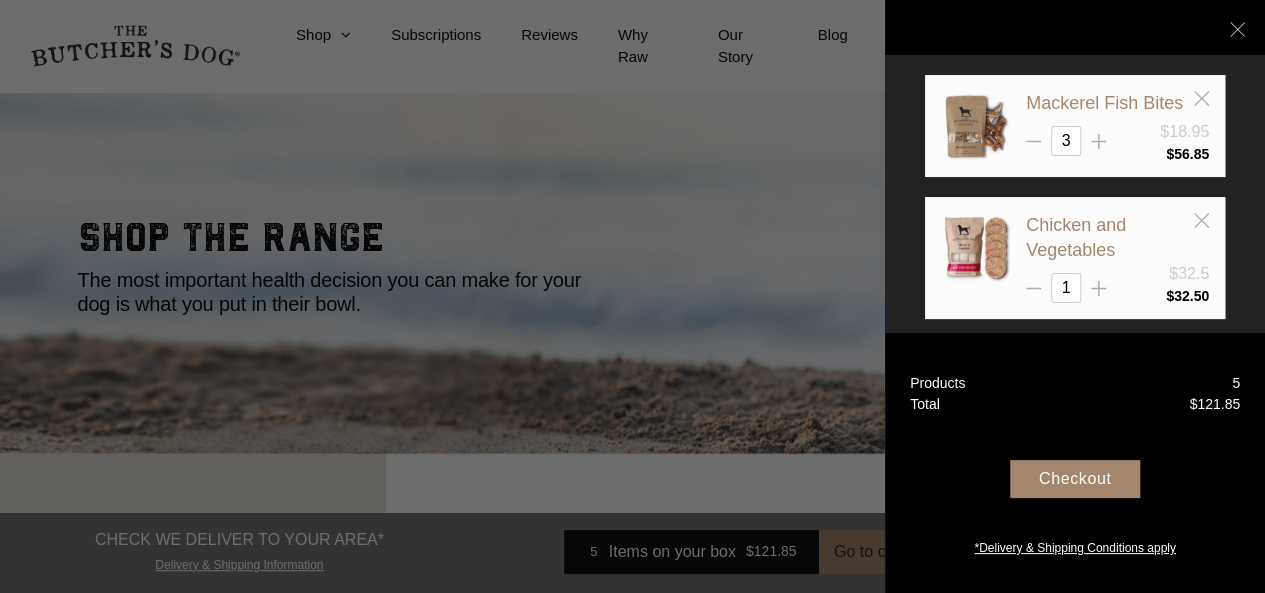scroll, scrollTop: 50, scrollLeft: 0, axis: vertical 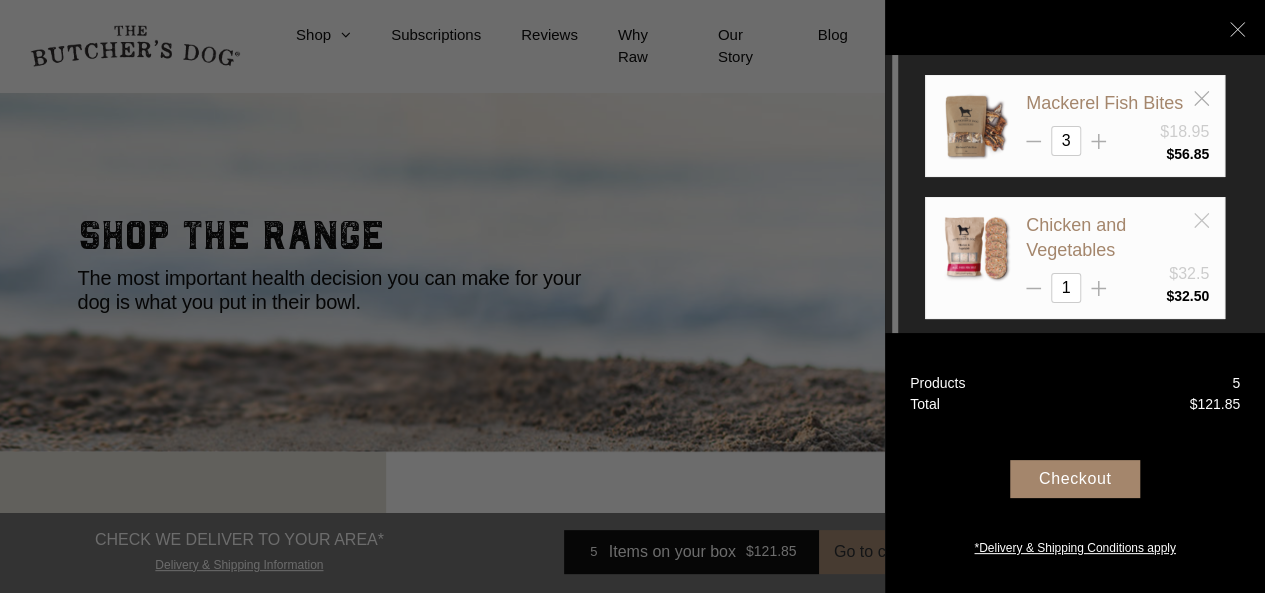 click 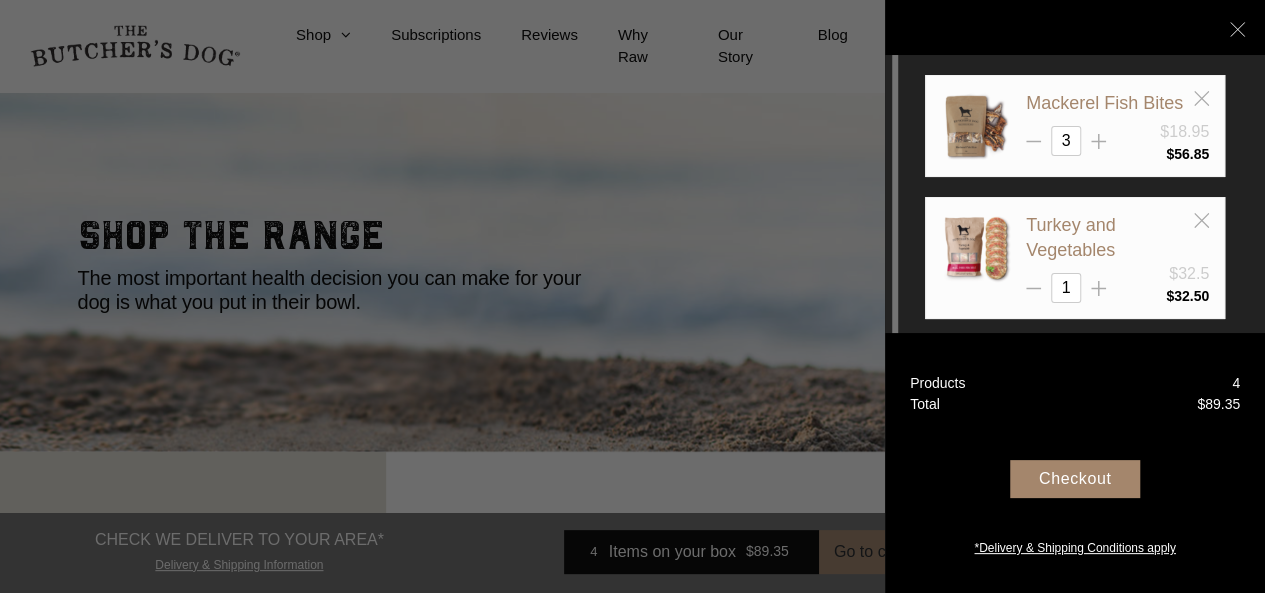 click on "Checkout" at bounding box center [1075, 479] 